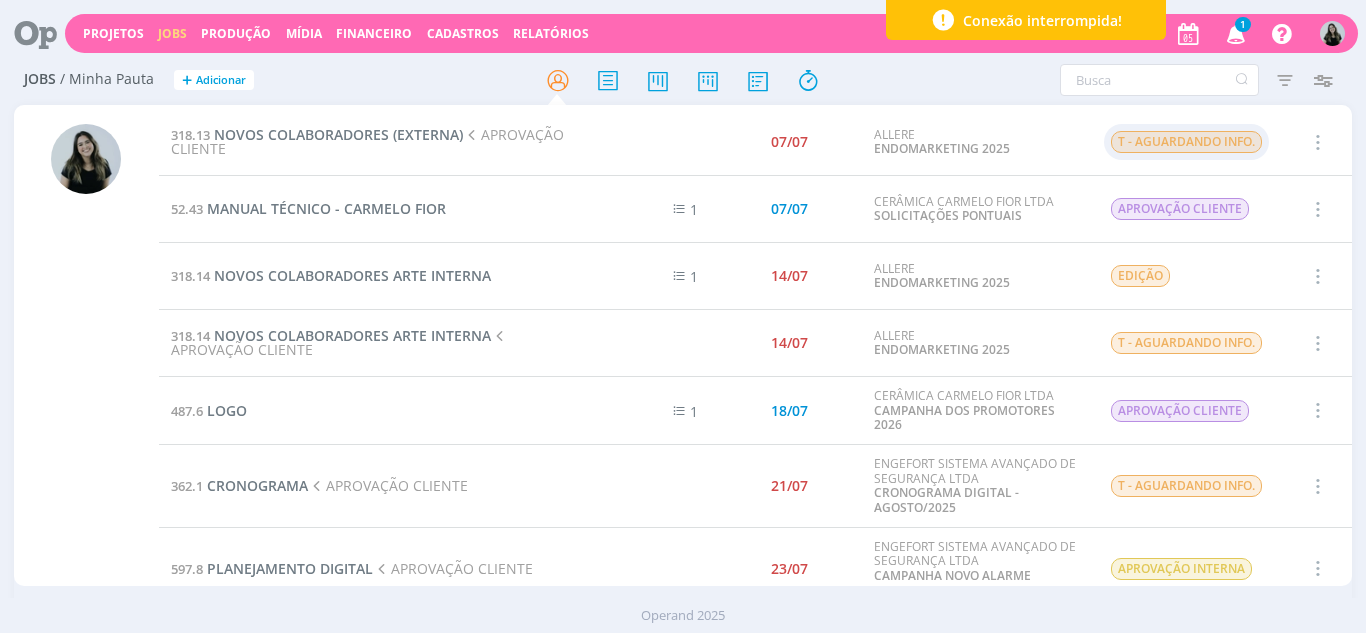 scroll, scrollTop: 0, scrollLeft: 0, axis: both 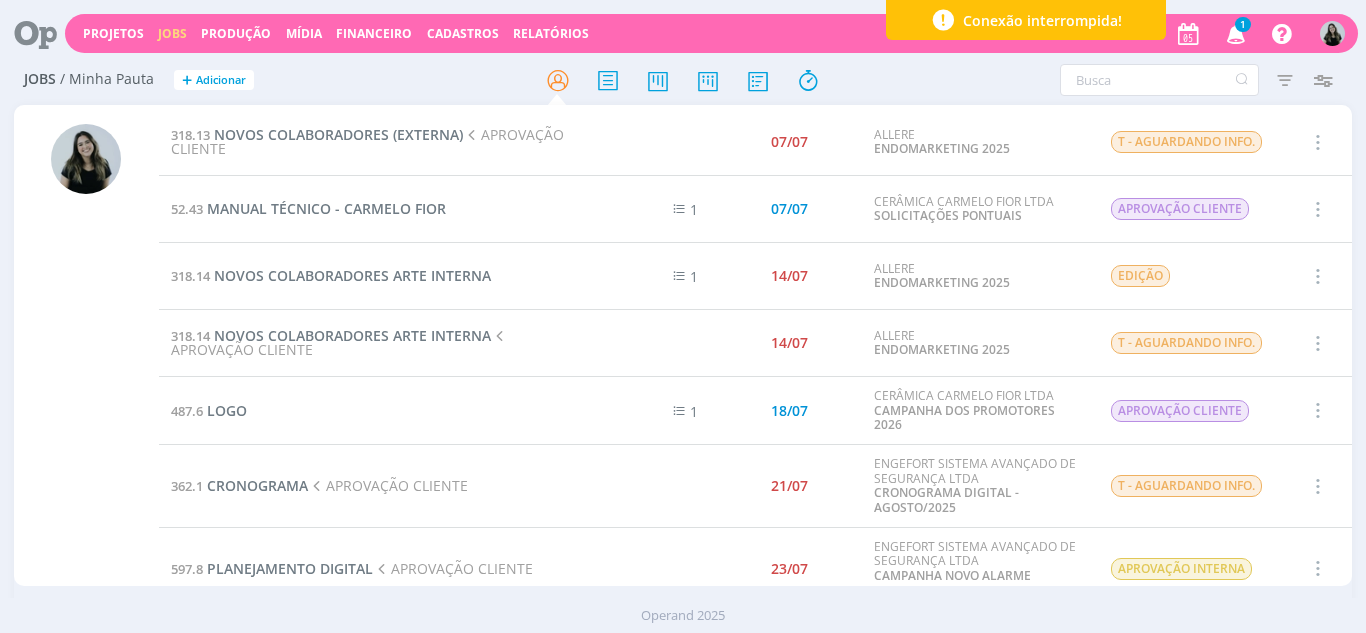 click at bounding box center [1236, 33] 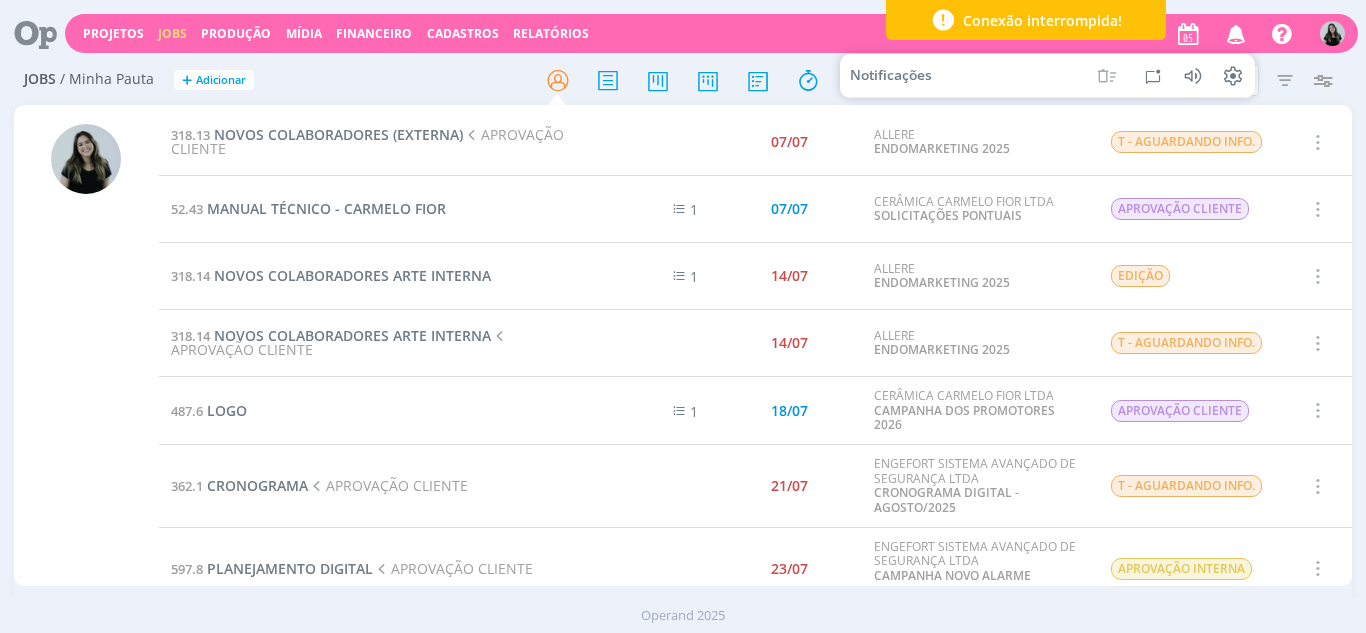 click at bounding box center [86, 355] 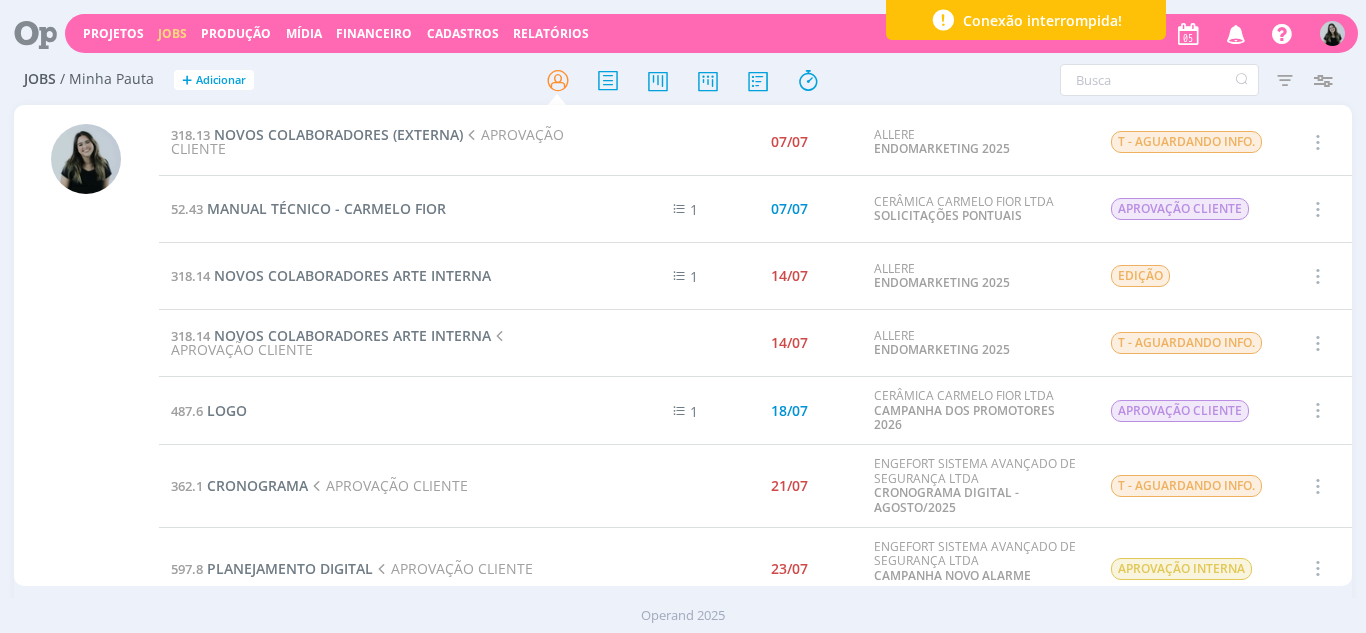 click at bounding box center (1236, 33) 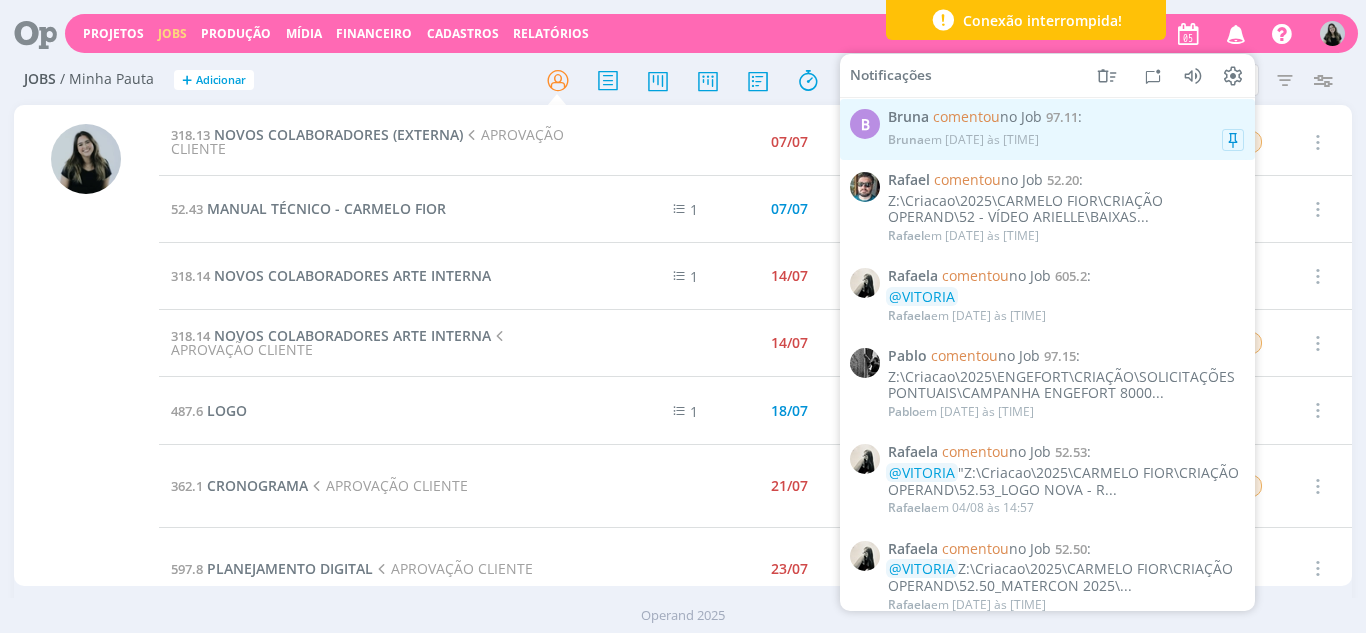 click on "[FIRST] comentou  no Job 97.11 :
[FIRST]
em [DATE] às [TIME]" at bounding box center (1066, 129) 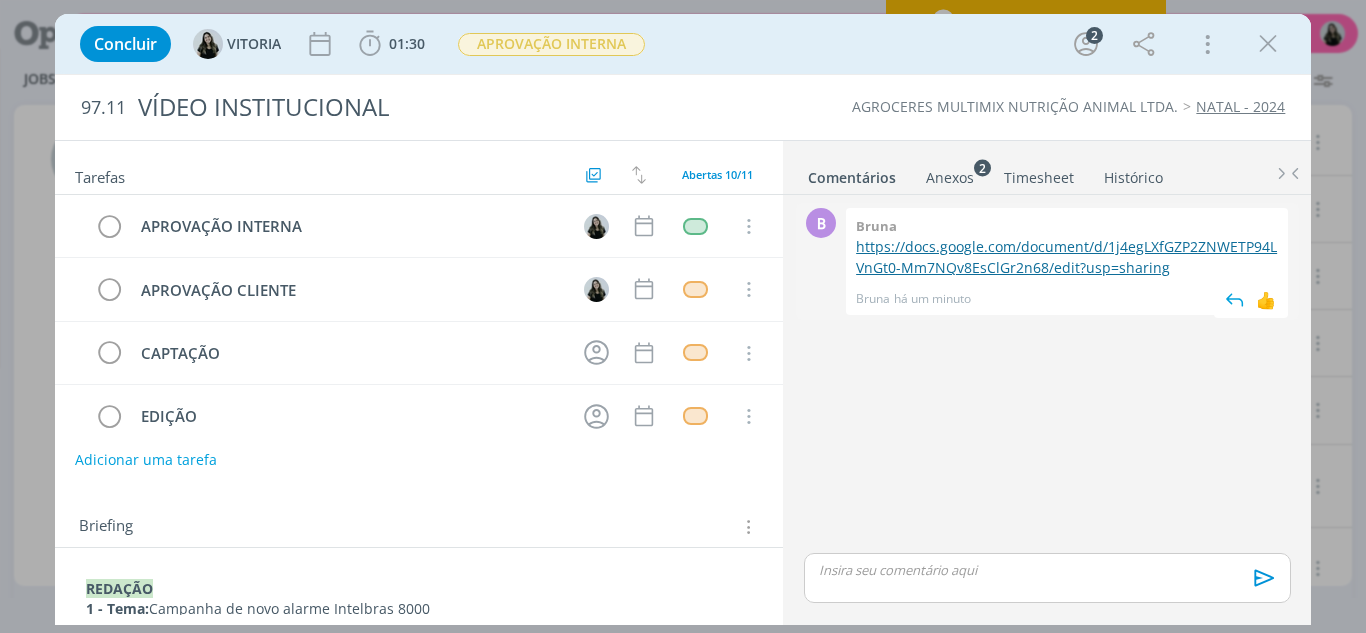 click on "https://docs.google.com/document/d/1j4egLXfGZP2ZNWETP94LVnGt0-Mm7NQv8EsClGr2n68/edit?usp=sharing" at bounding box center [1066, 256] 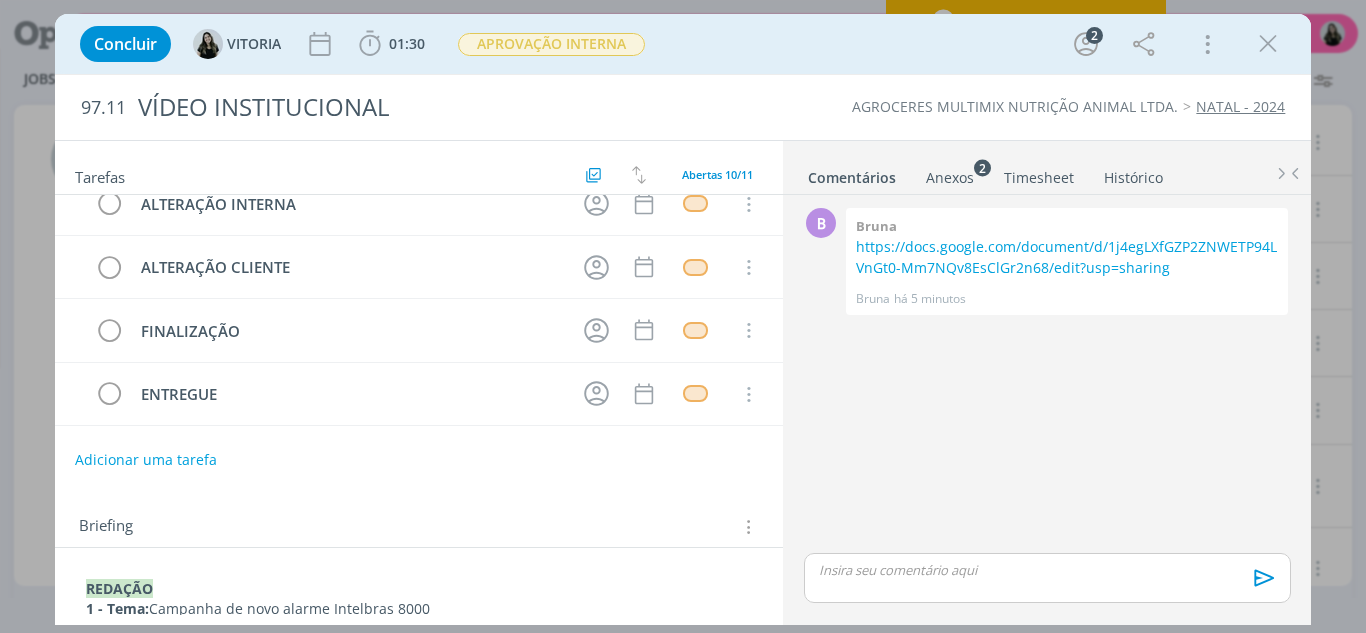 scroll, scrollTop: 402, scrollLeft: 0, axis: vertical 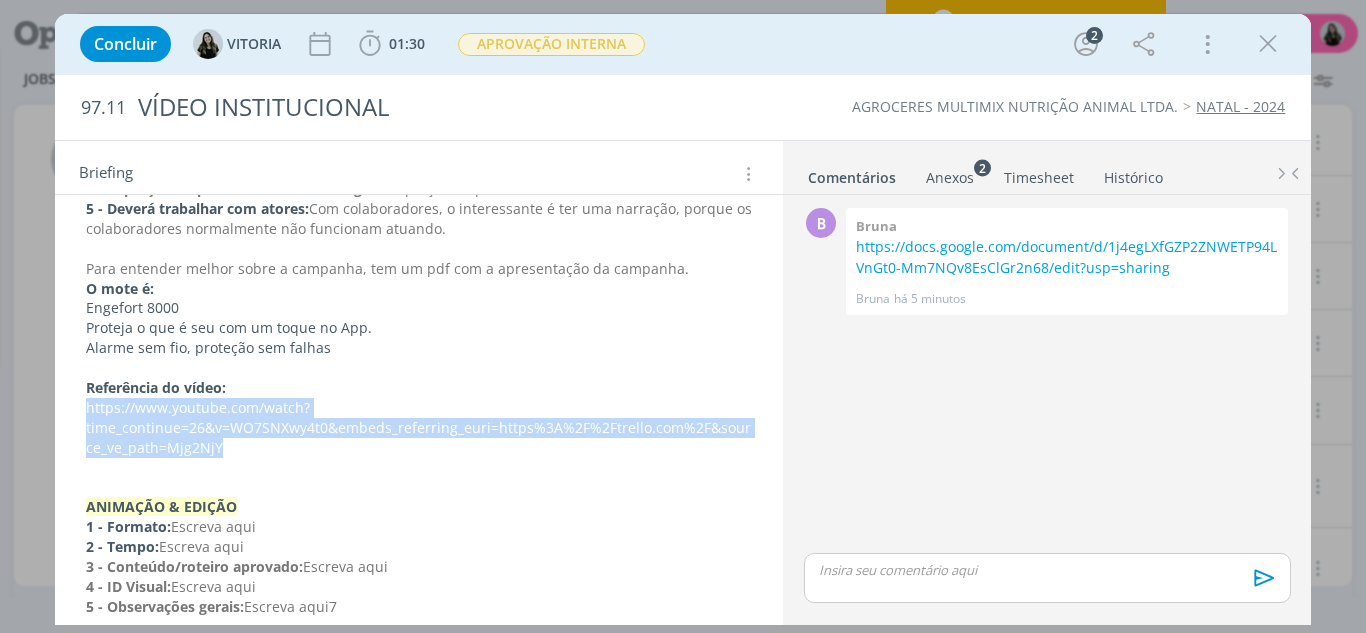 drag, startPoint x: 226, startPoint y: 448, endPoint x: 77, endPoint y: 412, distance: 153.28731 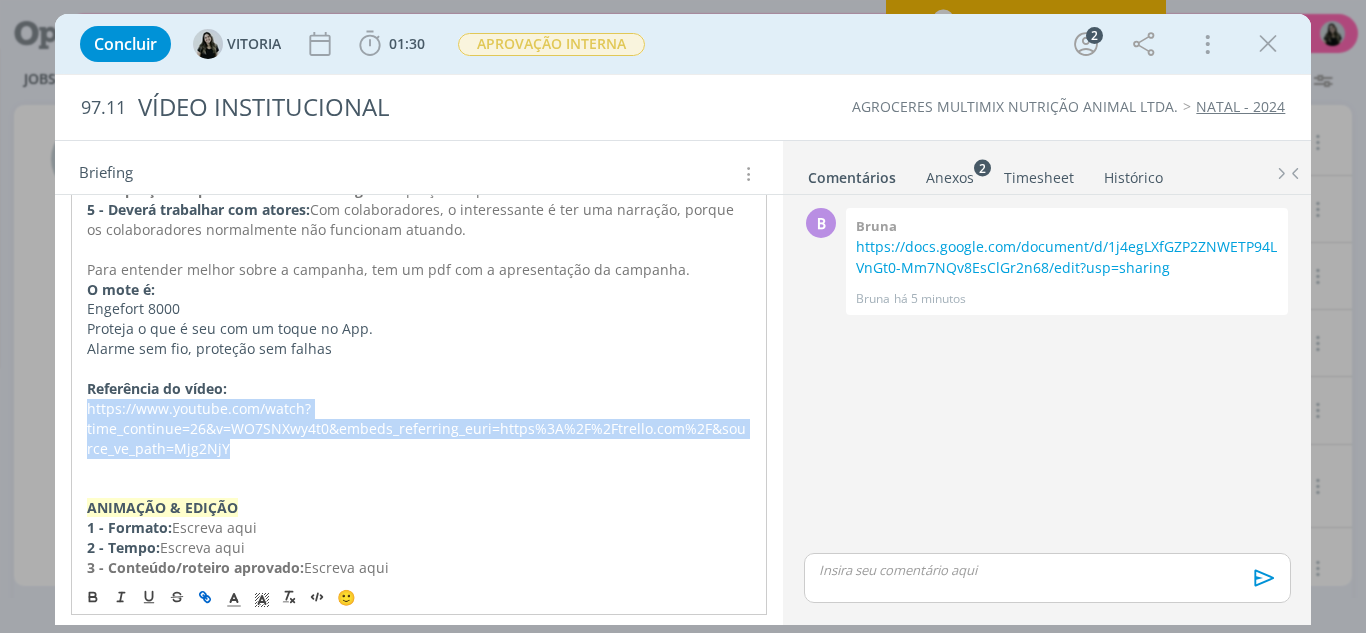 click 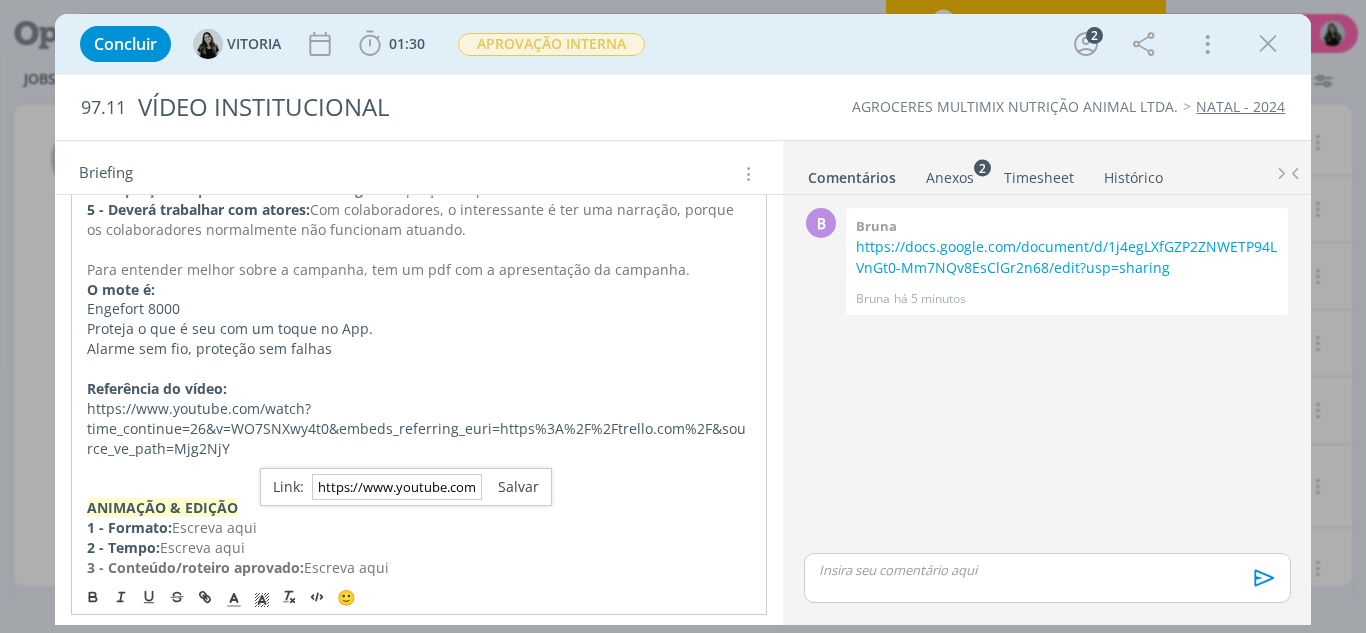 click at bounding box center (510, 486) 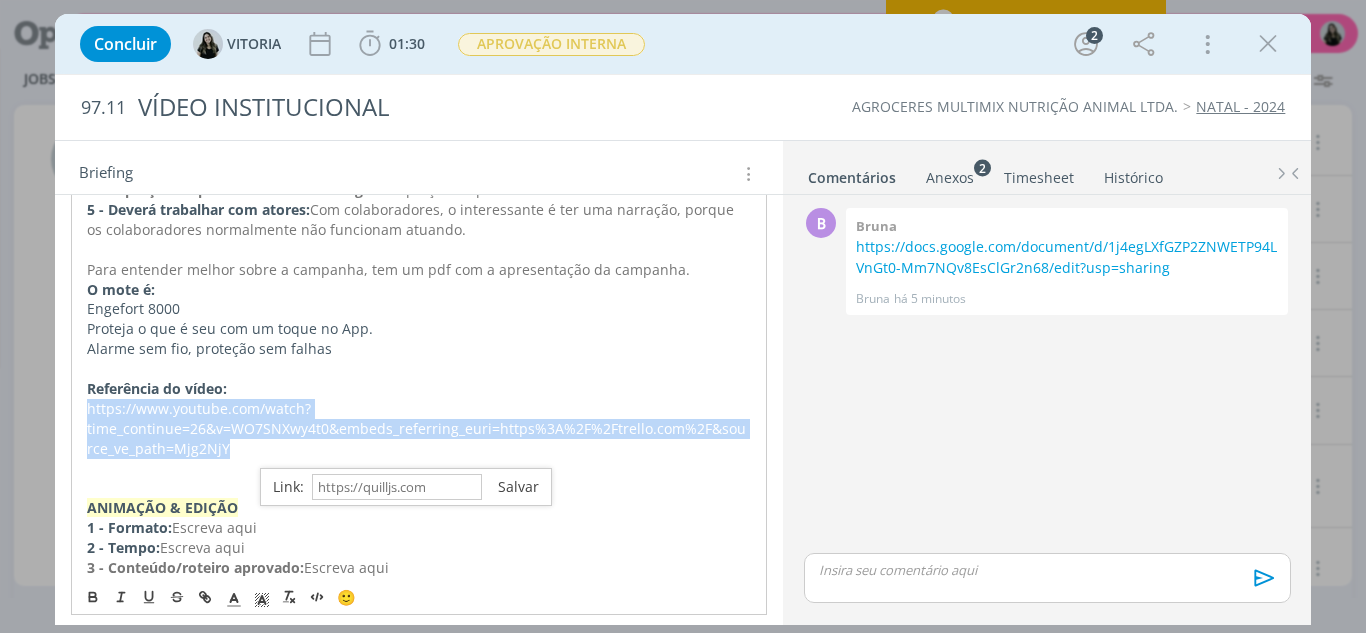 scroll, scrollTop: 479, scrollLeft: 0, axis: vertical 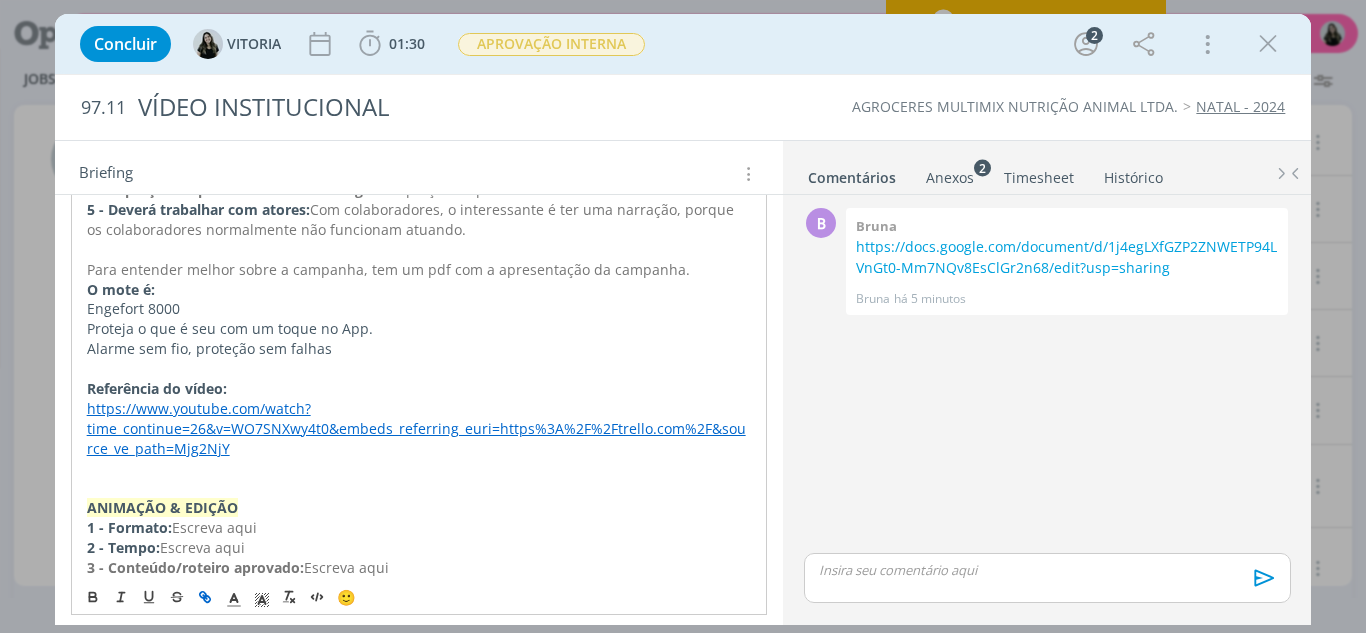 click on "https://www.youtube.com/watch?time_continue=26&v=WO7SNXwy4t0&embeds_referring_euri=https%3A%2F%2Ftrello.com%2F&source_ve_path=Mjg2NjY" at bounding box center [416, 428] 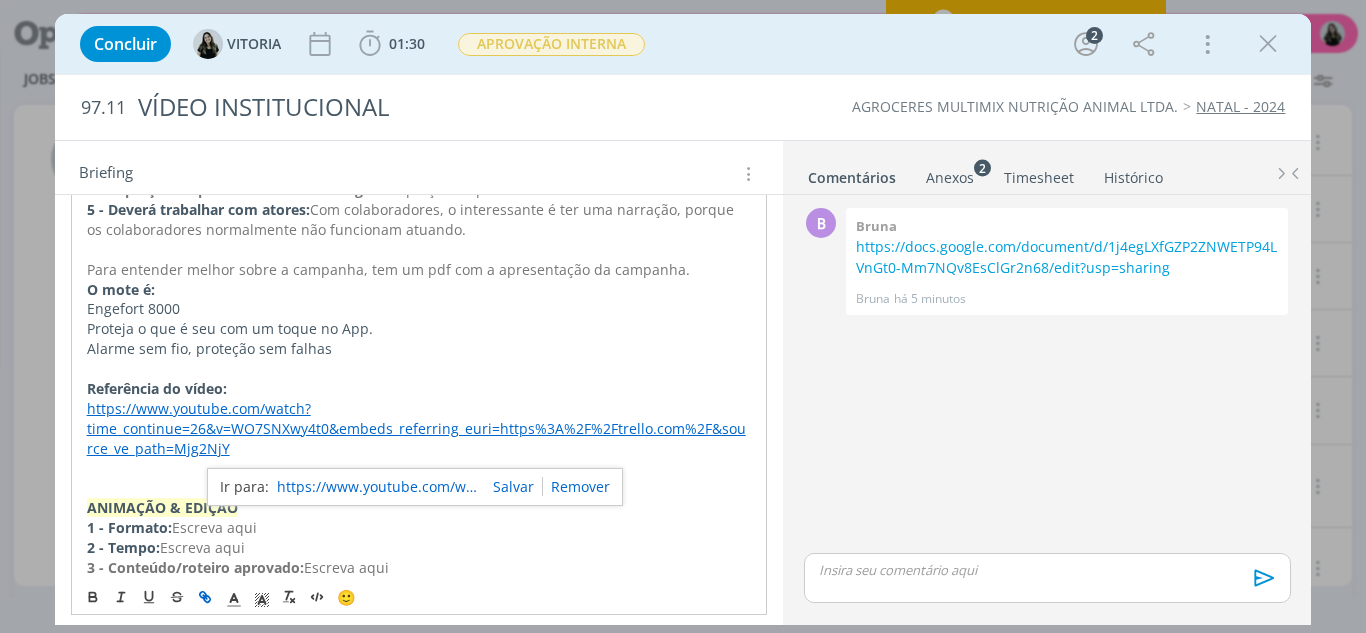 click on "https://www.youtube.com/watch?time_continue=26&v=WO7SNXwy4t0&embeds_referring_euri=https%3A%2F%2Ftrello.com%2F&source_ve_path=Mjg2NjY" at bounding box center [377, 487] 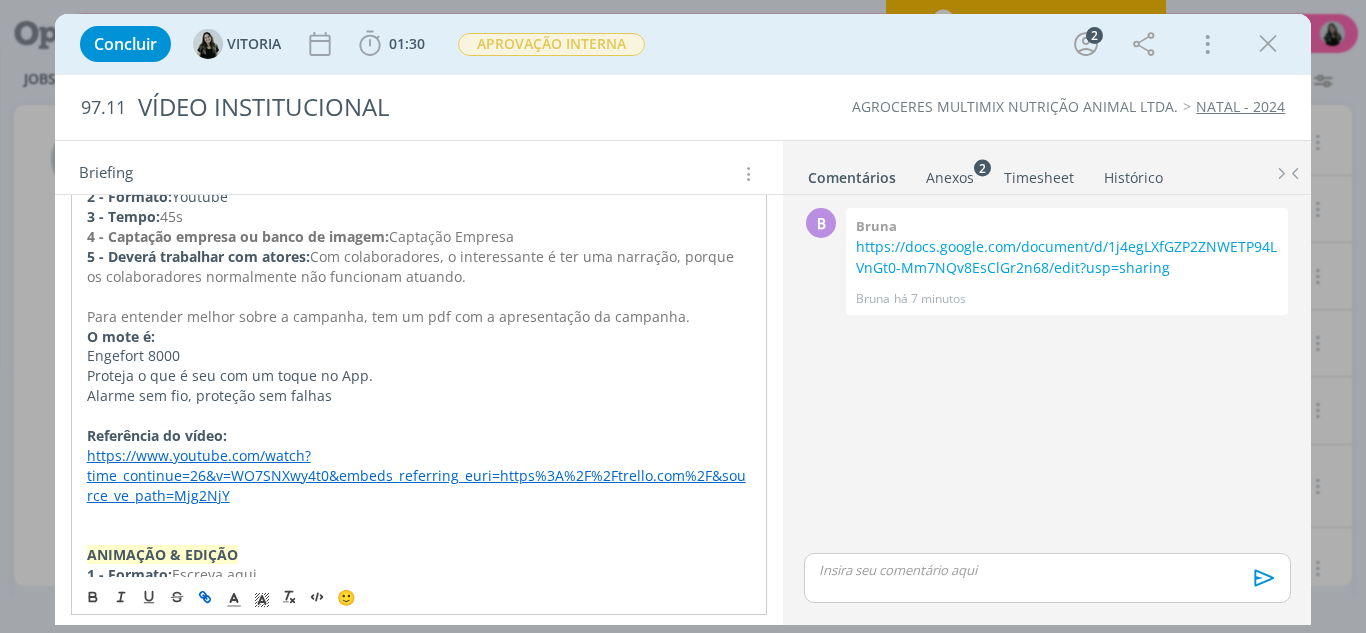 scroll, scrollTop: 433, scrollLeft: 0, axis: vertical 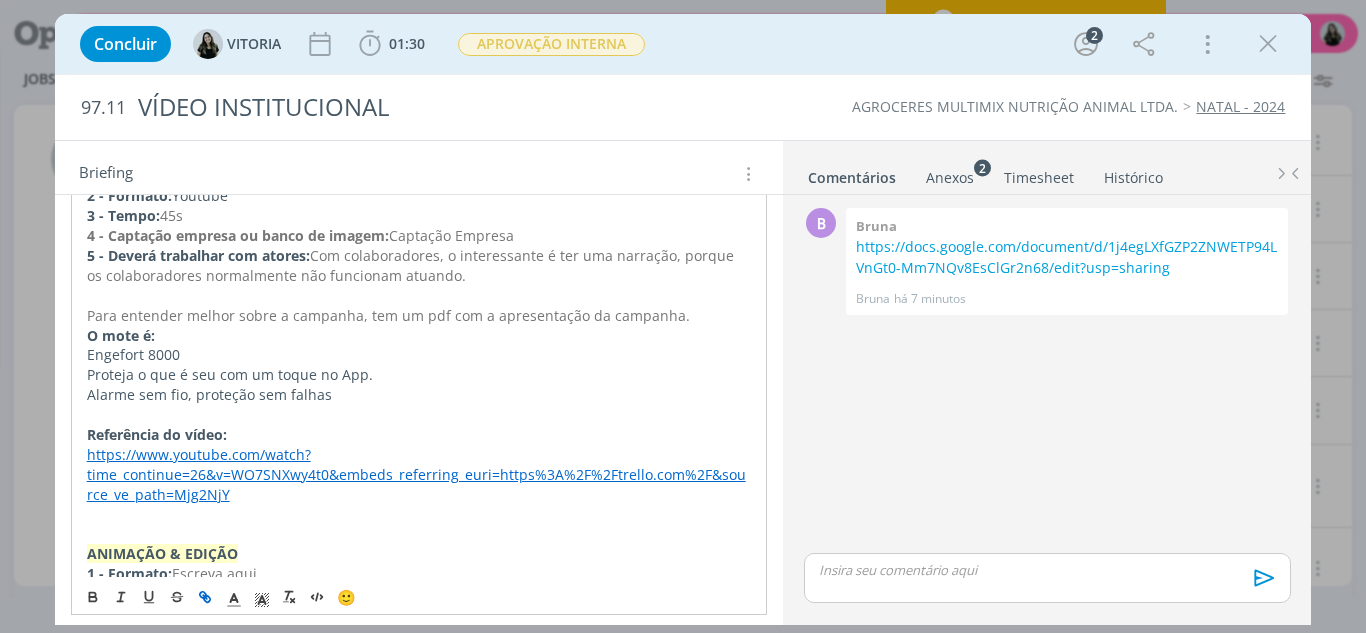 click on "https://www.youtube.com/watch?time_continue=26&v=WO7SNXwy4t0&embeds_referring_euri=https%3A%2F%2Ftrello.com%2F&source_ve_path=Mjg2NjY" at bounding box center [416, 474] 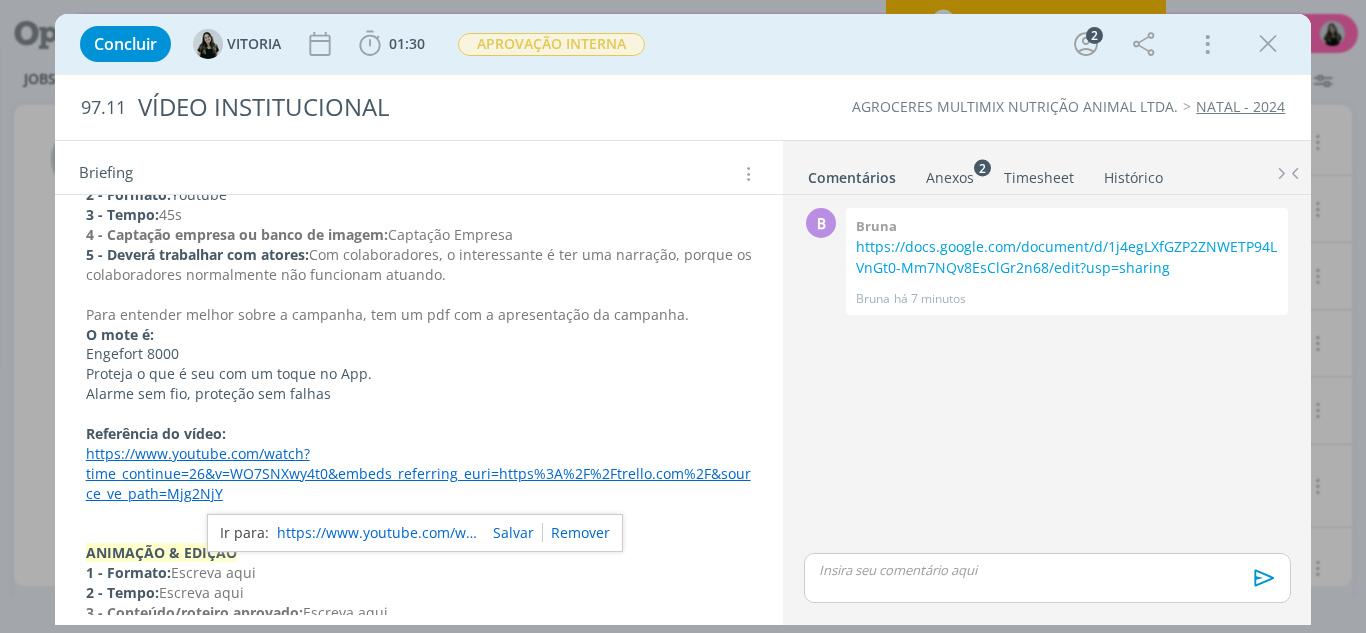 click on "5 - Deverá trabalhar com atores:" at bounding box center (197, 254) 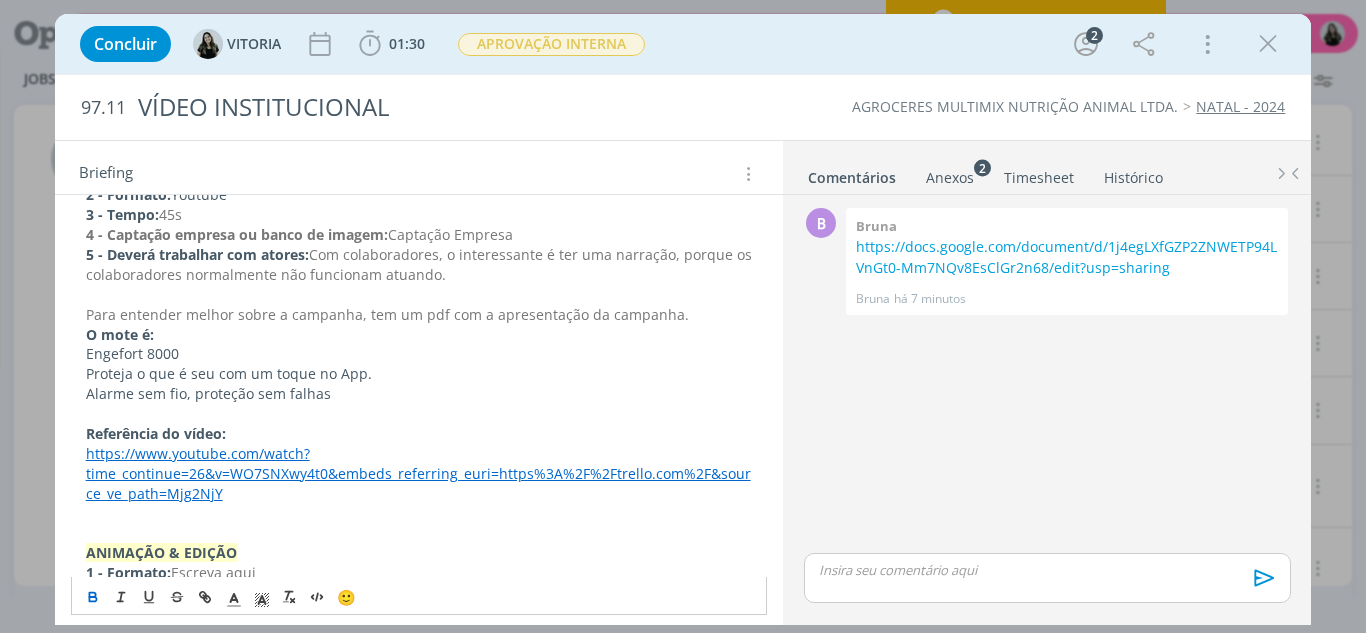 click at bounding box center (419, 295) 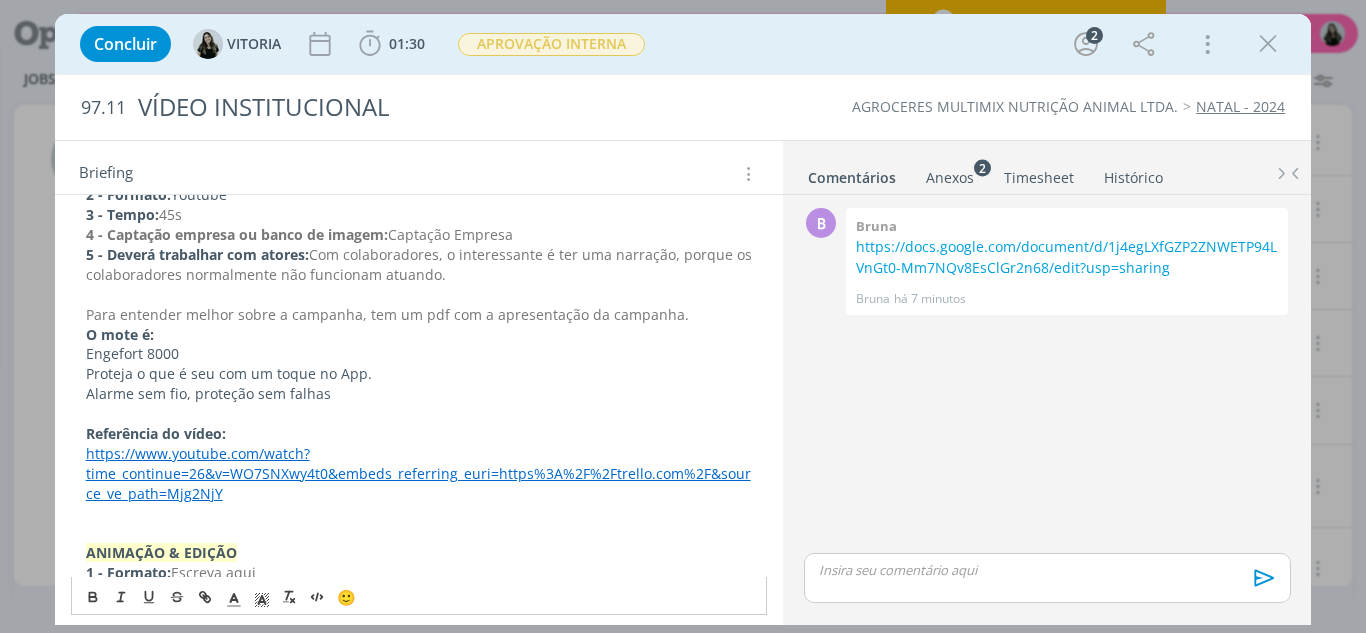 click at bounding box center (419, 295) 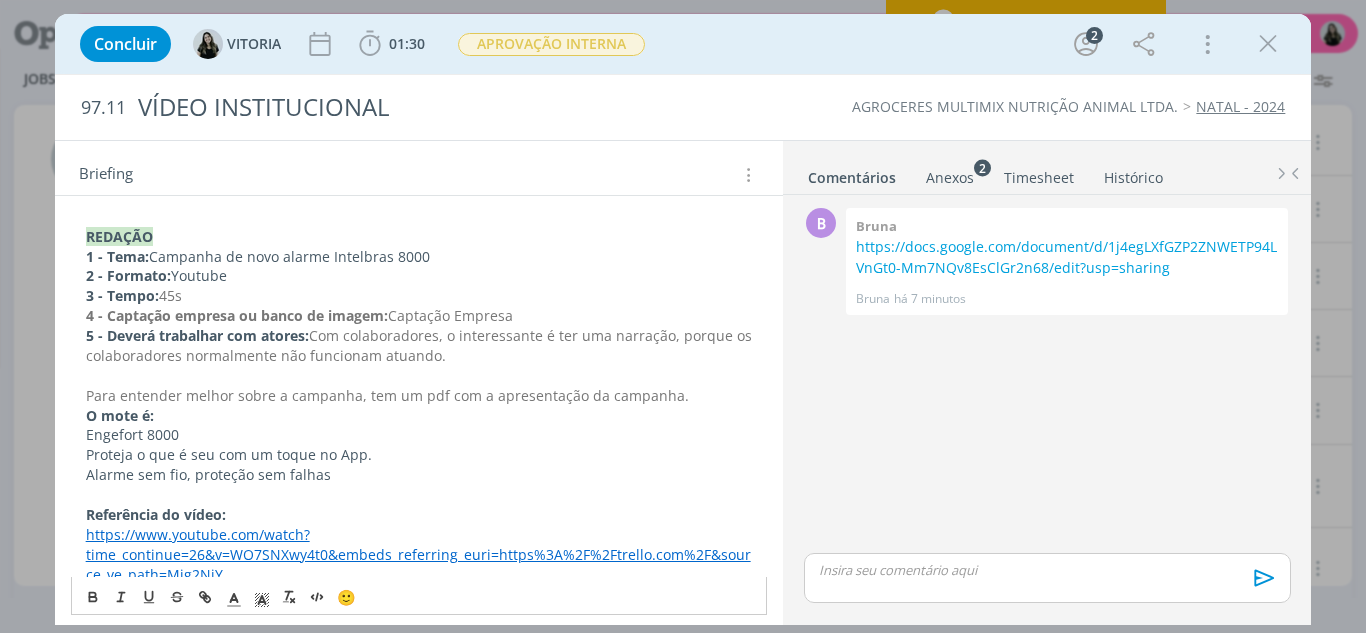 scroll, scrollTop: 394, scrollLeft: 0, axis: vertical 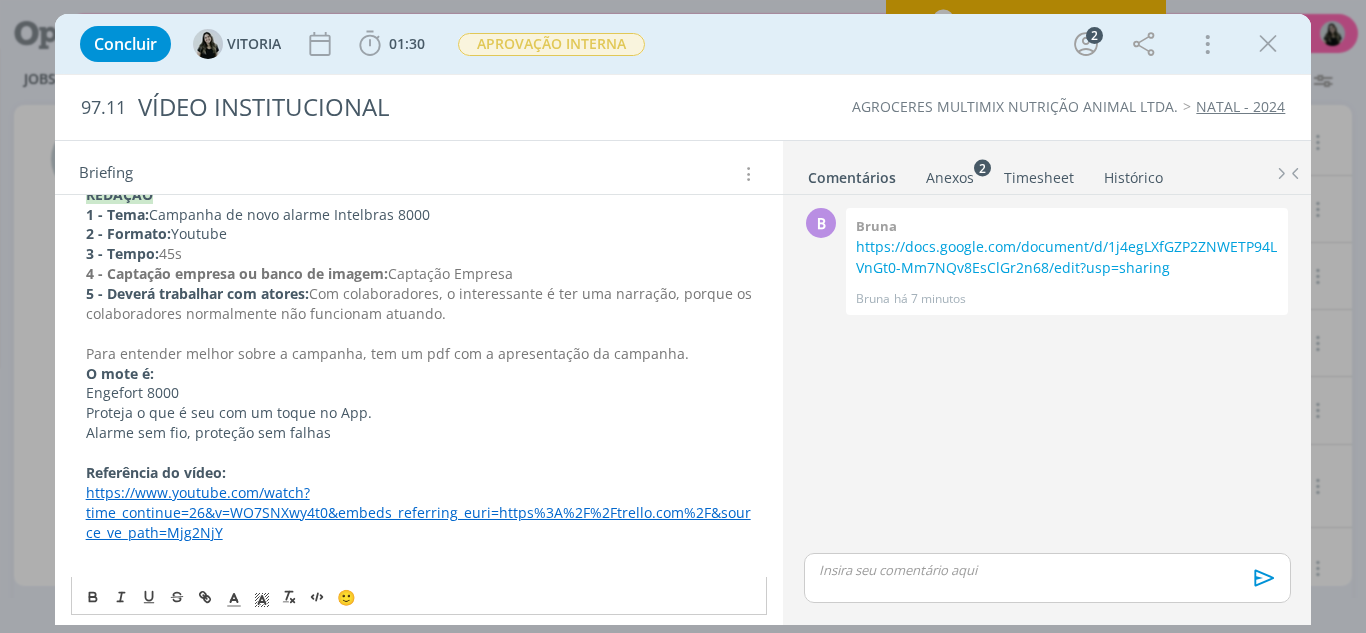 click on "5 - Deverá trabalhar com atores:" at bounding box center (197, 293) 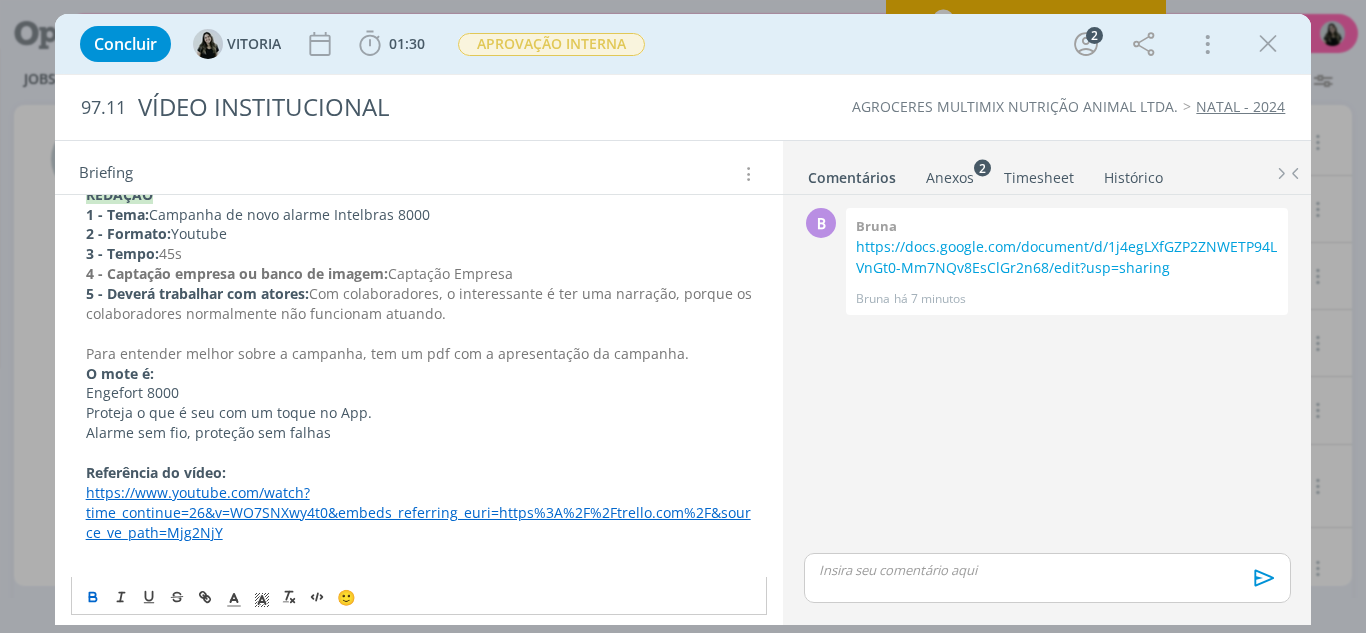 click on "5 - Deverá trabalhar com atores:" at bounding box center [197, 293] 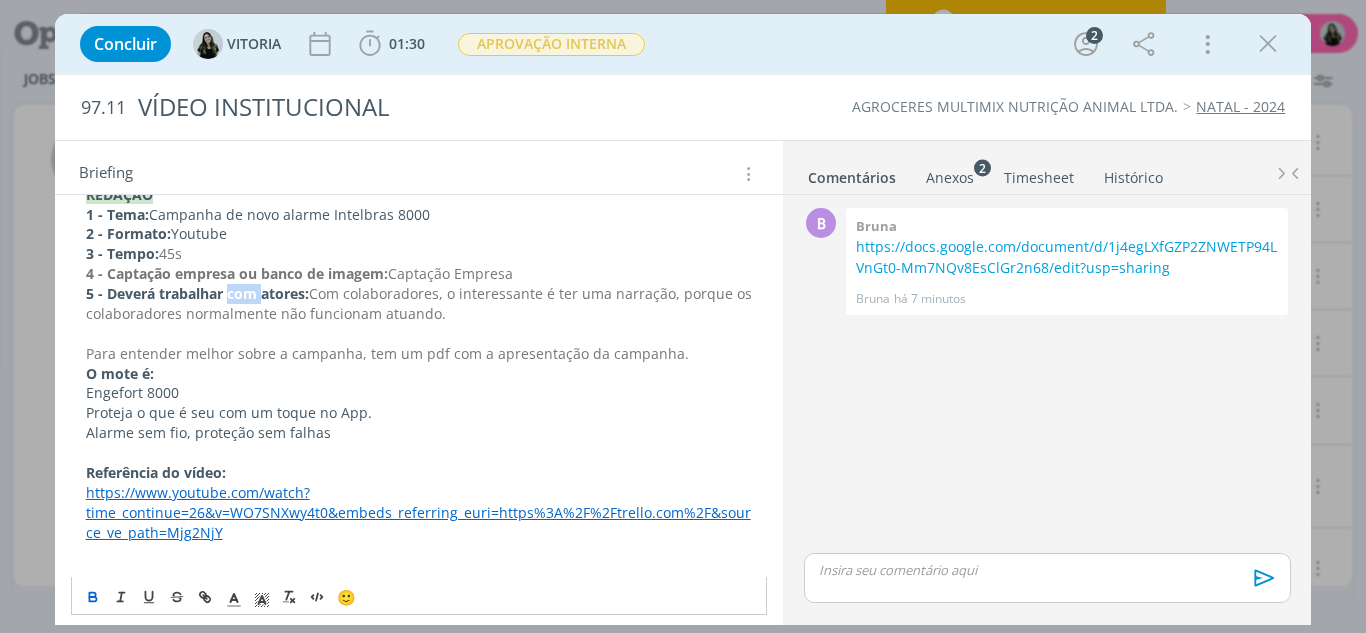 click on "5 - Deverá trabalhar com atores:" at bounding box center [197, 293] 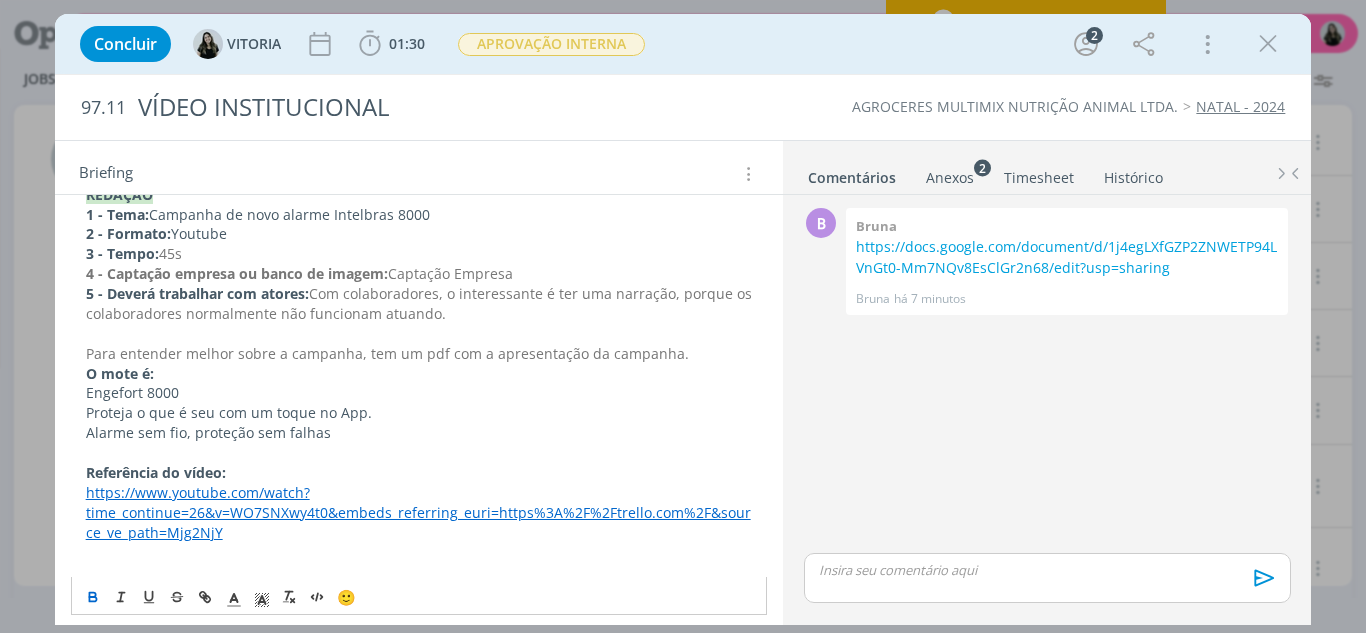 click on "5 - Deverá trabalhar com atores:" at bounding box center [197, 293] 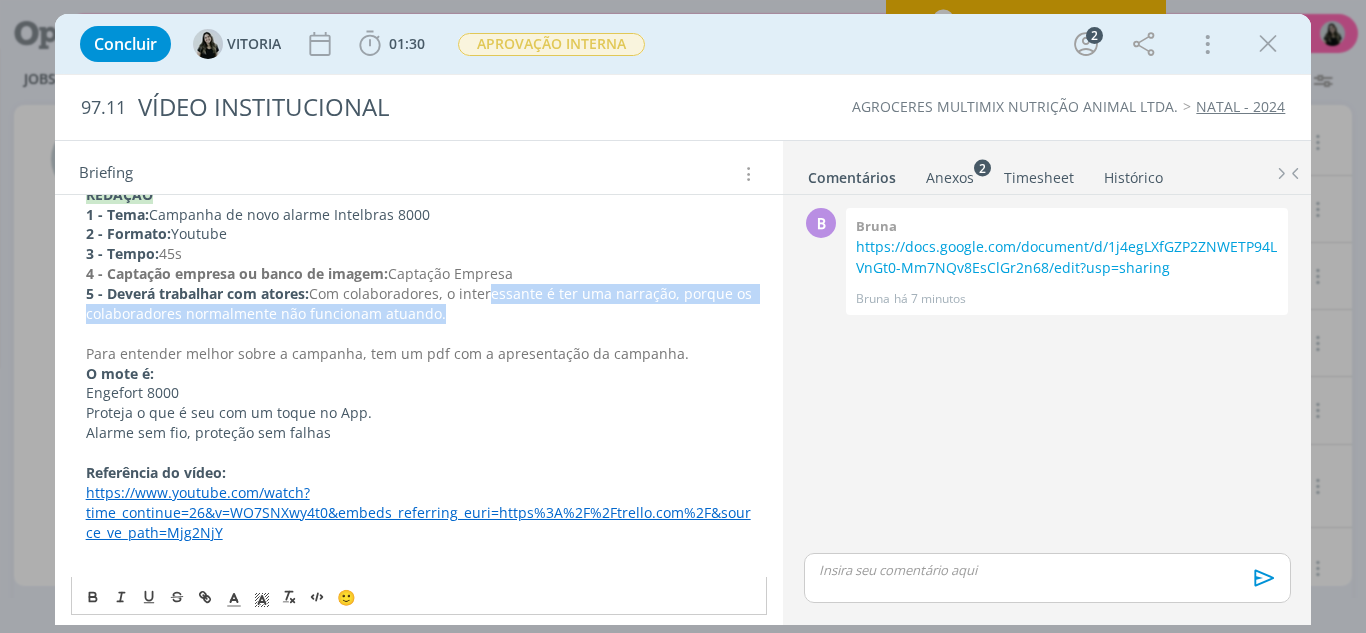 click on "5 - Deverá trabalhar com atores:  Com colaboradores, o interessante é ter uma narração, porque os colaboradores normalmente não funcionam atuando." at bounding box center (419, 304) 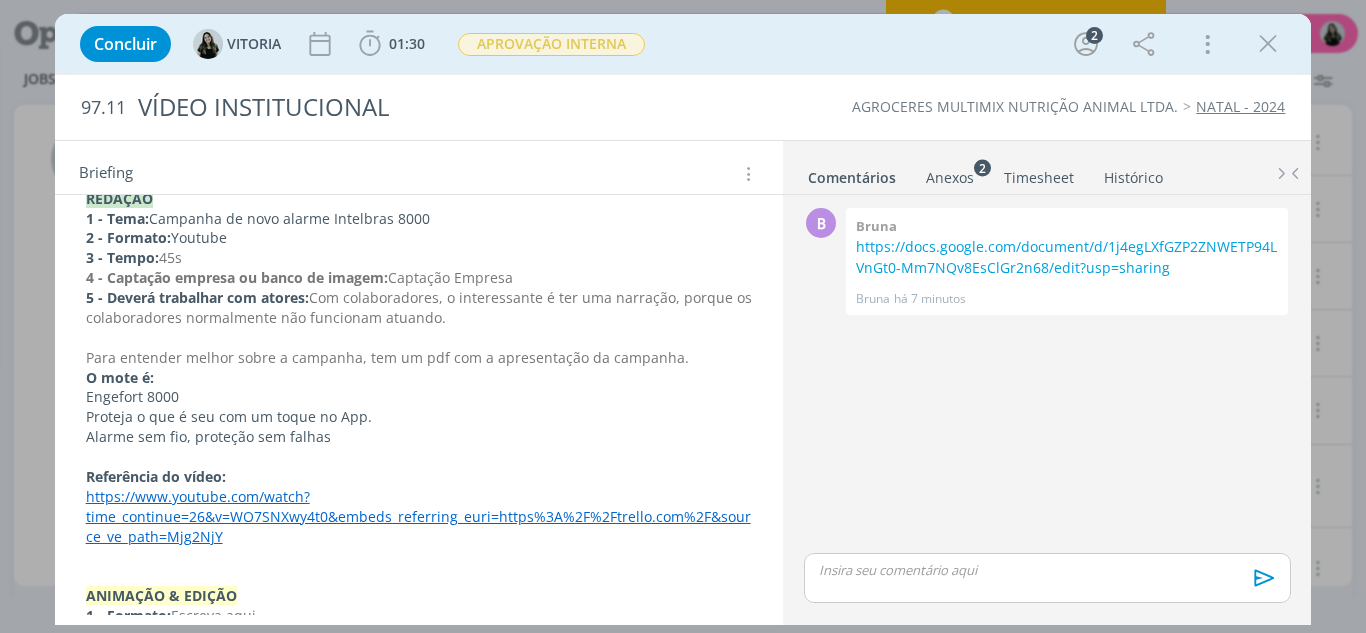 scroll, scrollTop: 390, scrollLeft: 0, axis: vertical 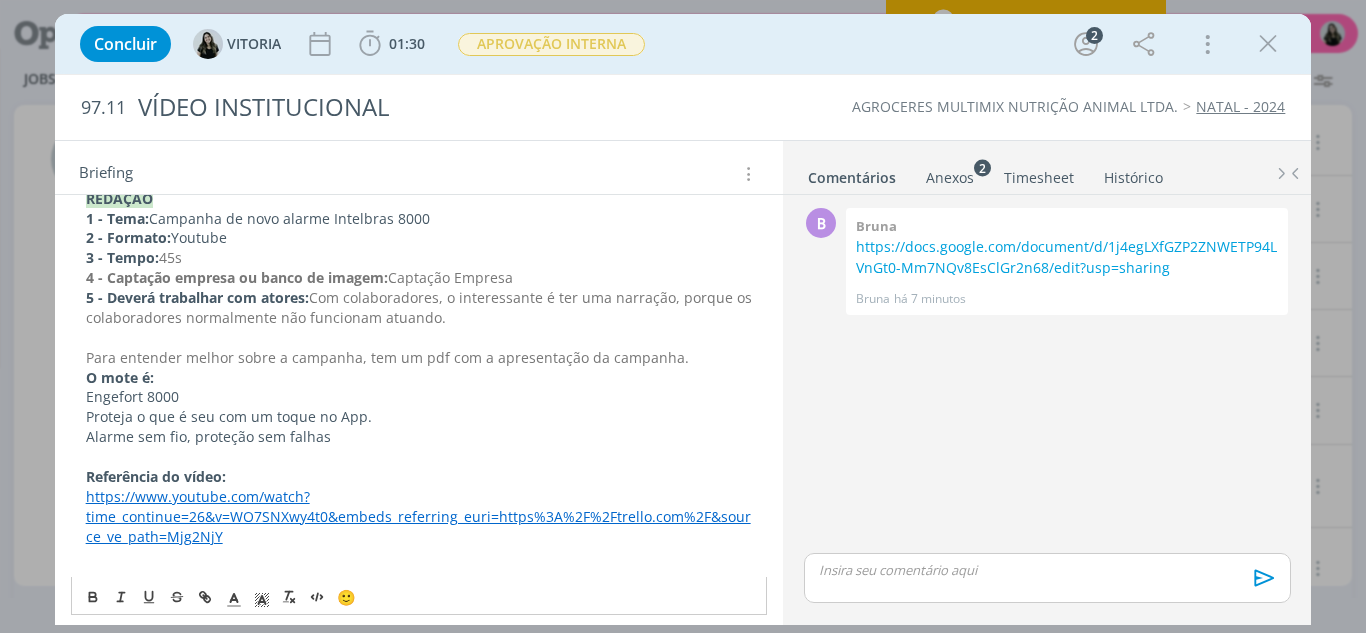 click on "5 - Deverá trabalhar com atores:" at bounding box center (197, 297) 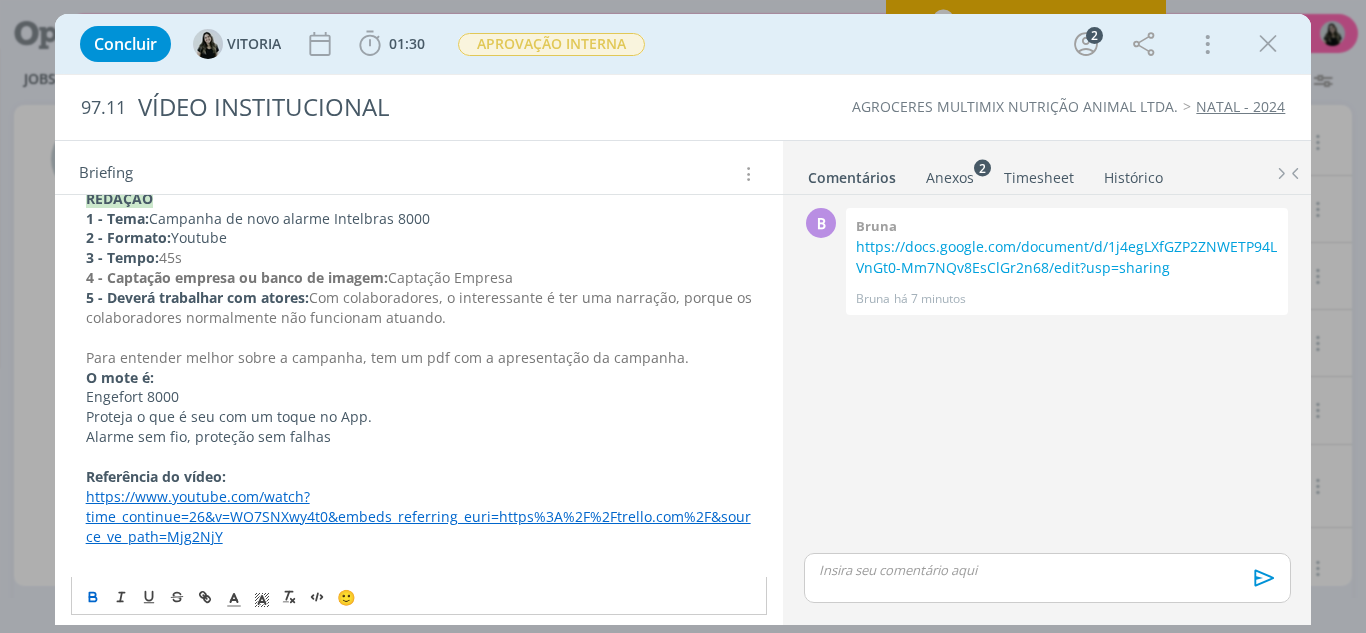 type 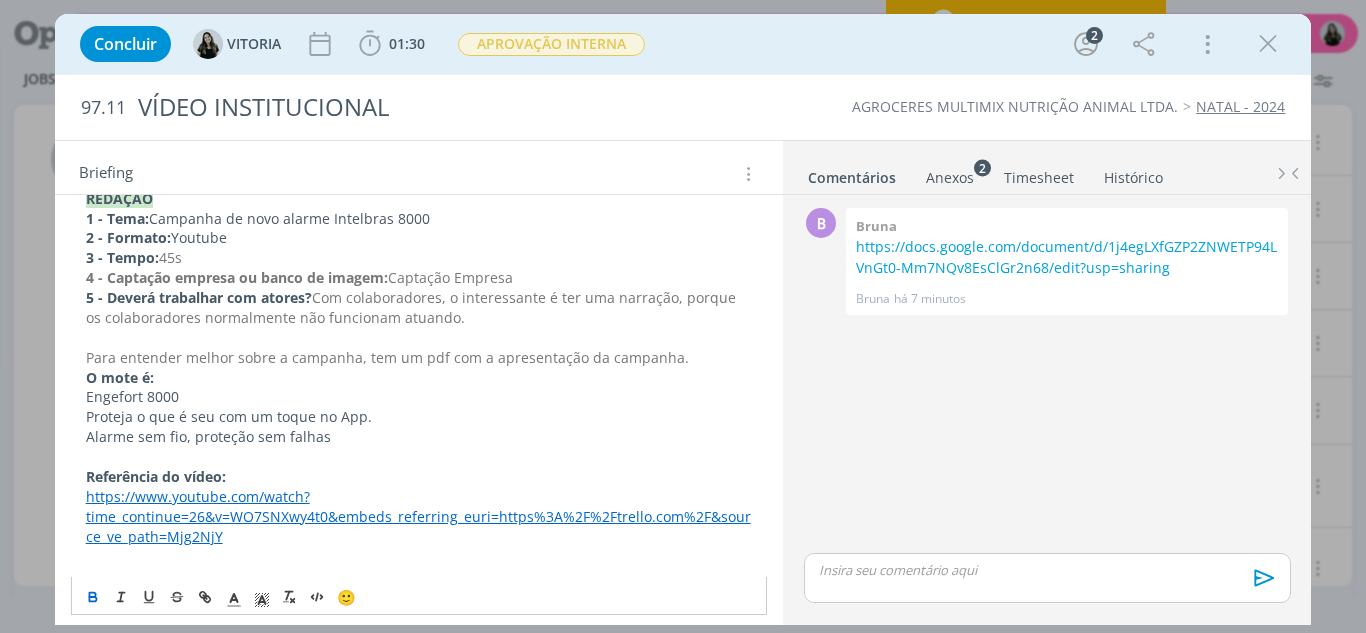 click on "Engefort 8000" at bounding box center [419, 397] 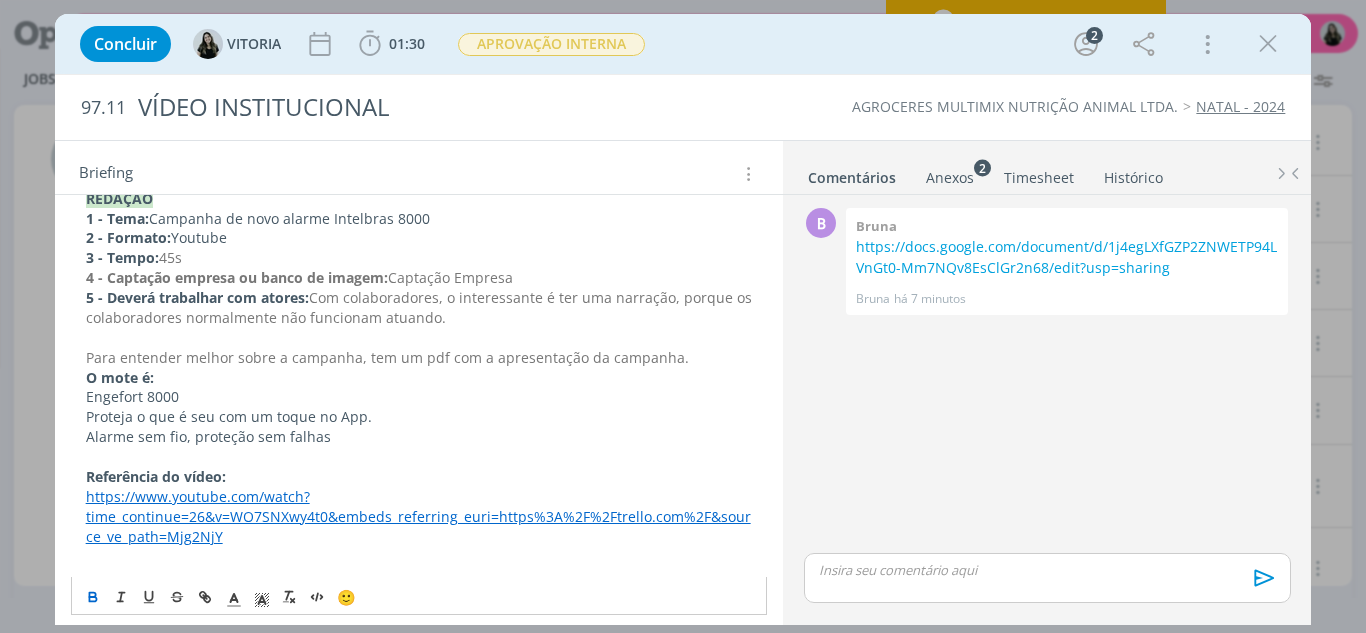 click on "5 - Deverá trabalhar com atores:  Com colaboradores, o interessante é ter uma narração, porque os colaboradores normalmente não funcionam atuando." at bounding box center (419, 308) 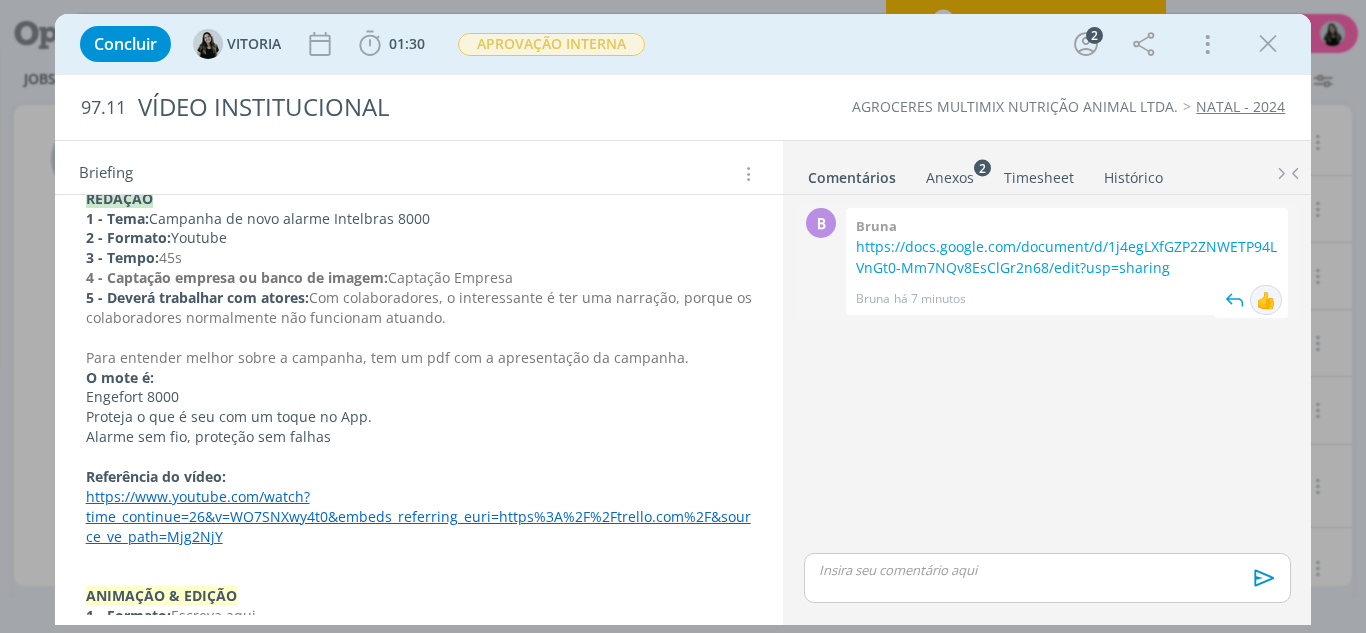 click on "👍" at bounding box center (1266, 300) 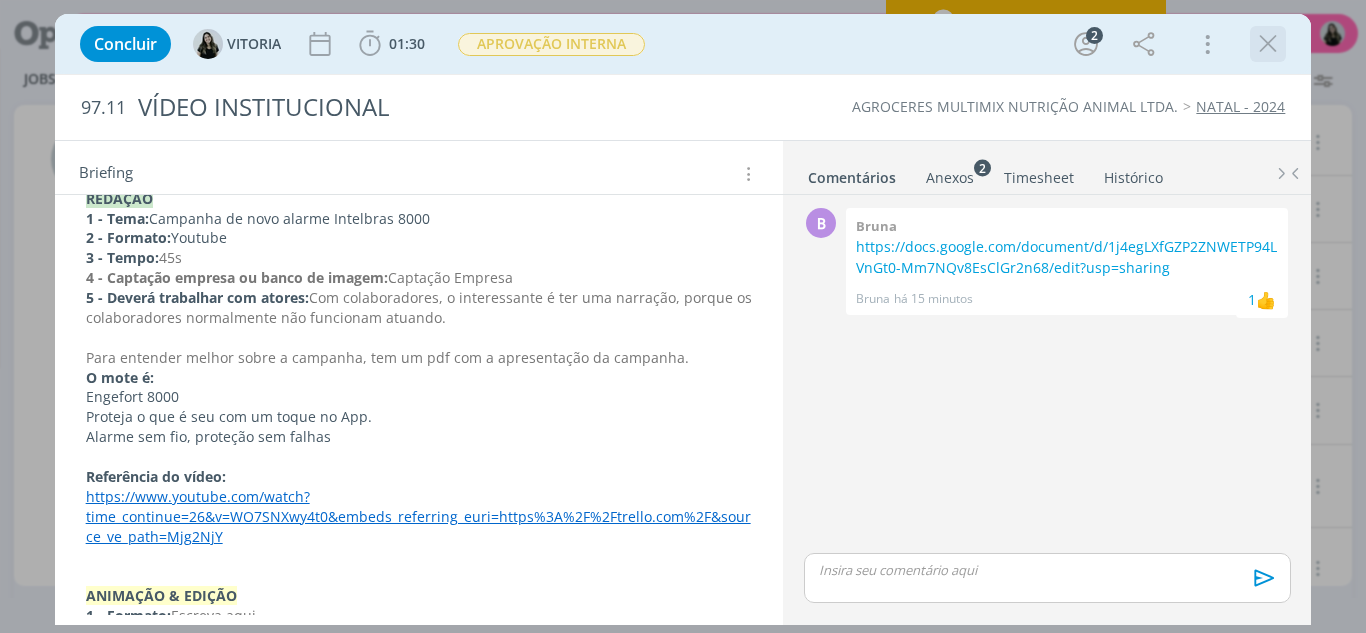 click at bounding box center [1268, 44] 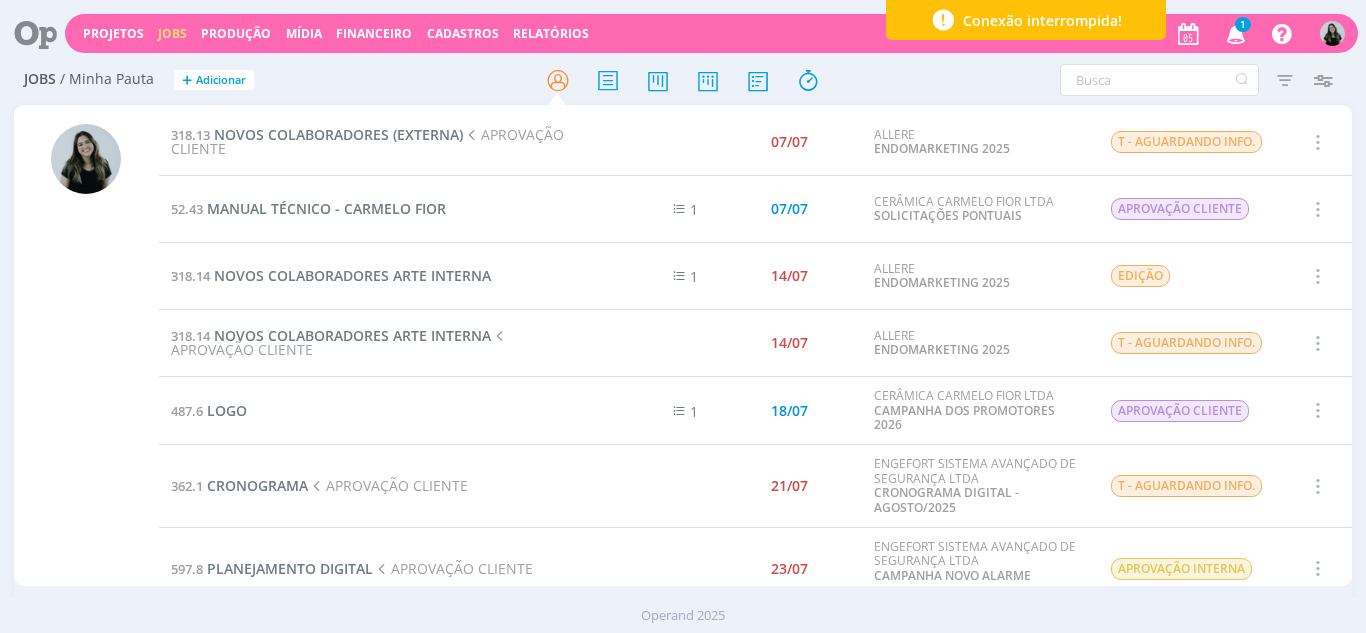 click at bounding box center (1236, 33) 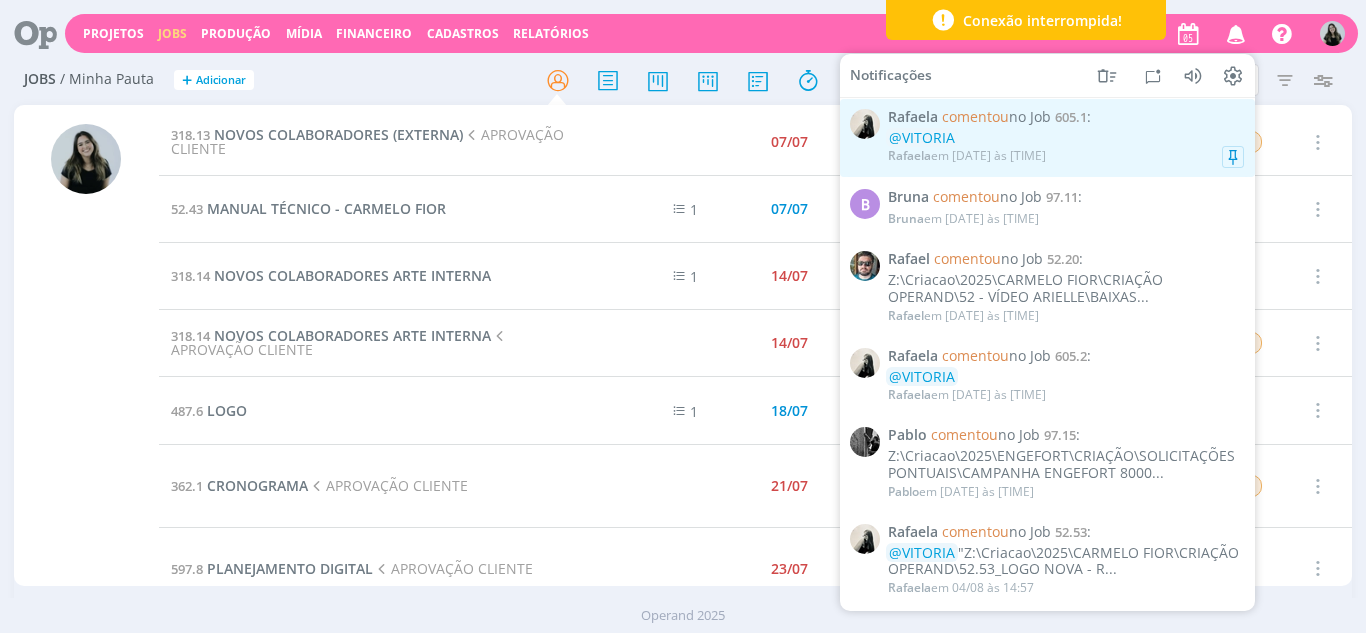 click on "[FIRST] comentou  no Job 605.1 :" at bounding box center [1066, 117] 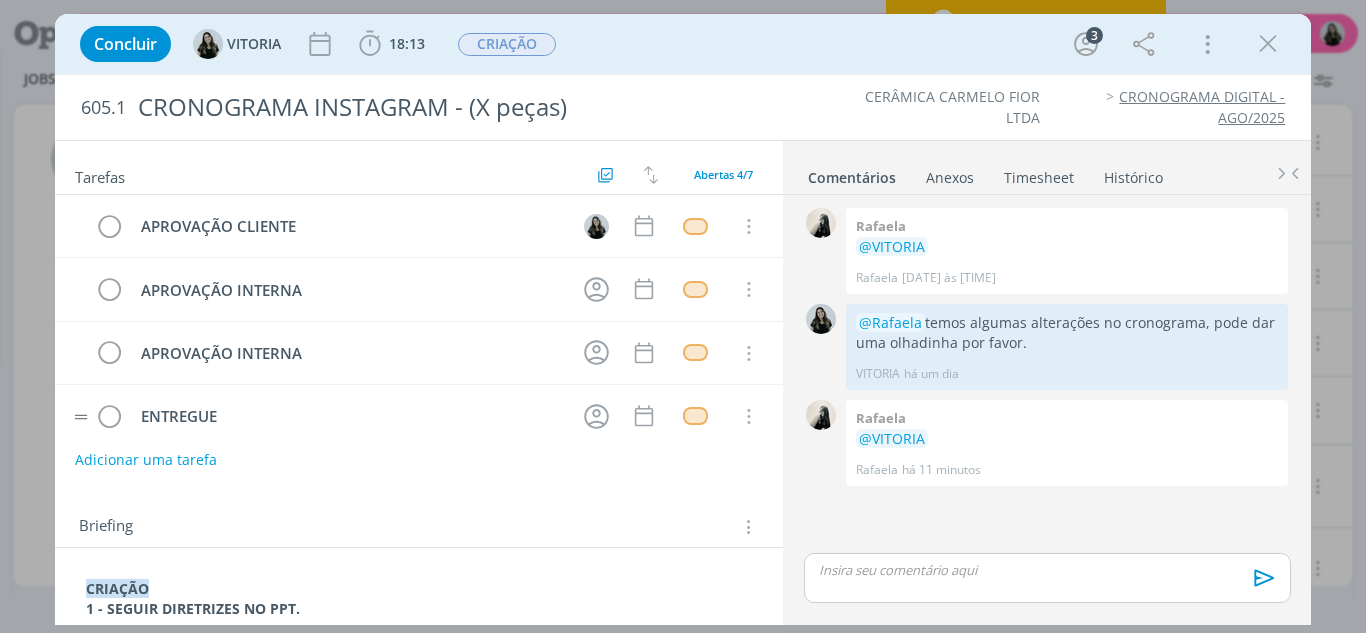 scroll, scrollTop: 22, scrollLeft: 0, axis: vertical 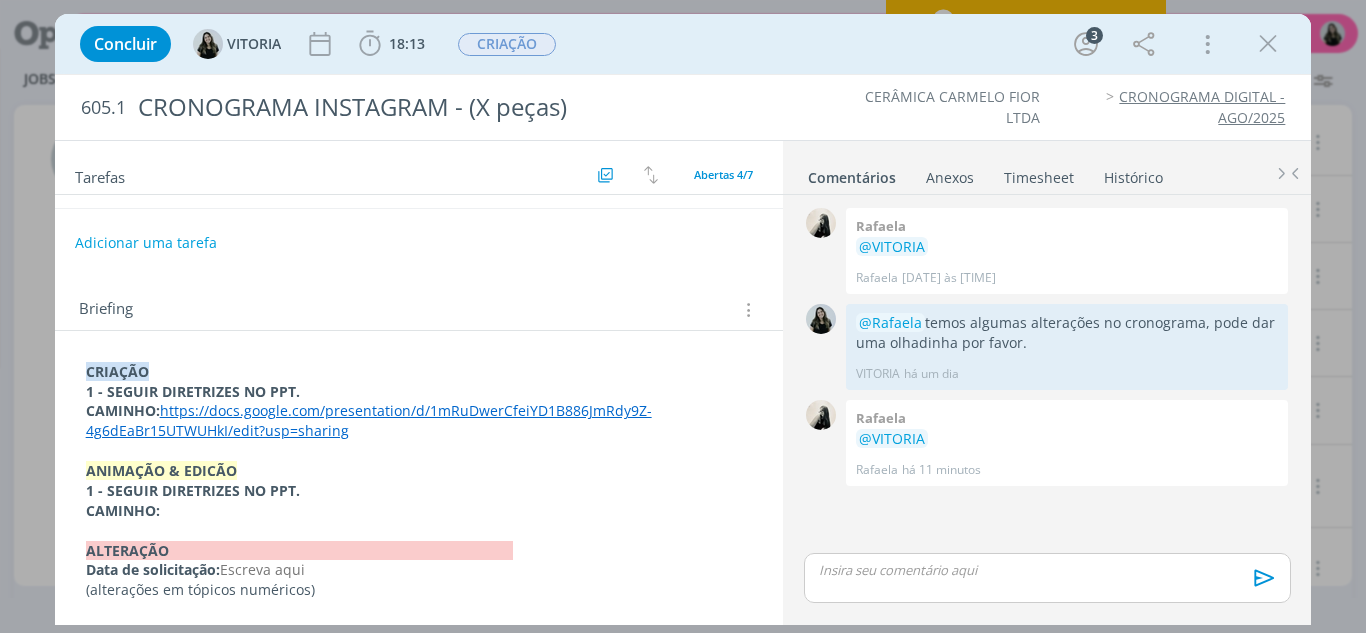 click on "https://docs.google.com/presentation/d/1mRuDwerCfeiYD1B886JmRdy9Z-4g6dEaBr15UTWUHkI/edit?usp=sharing" at bounding box center (369, 420) 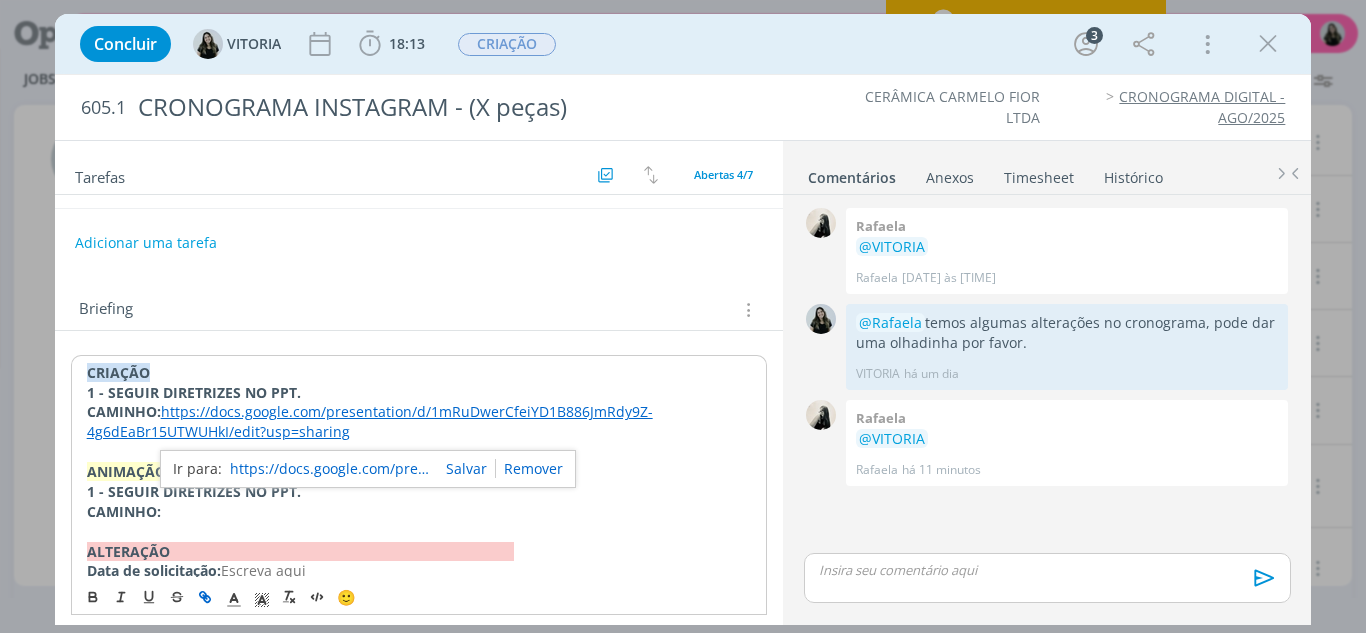 click on "https://docs.google.com/presentation/d/1mRuDwerCfeiYD1B886JmRdy9Z-4g6dEaBr15UTWUHkI/edit?usp=sharing" at bounding box center (330, 469) 